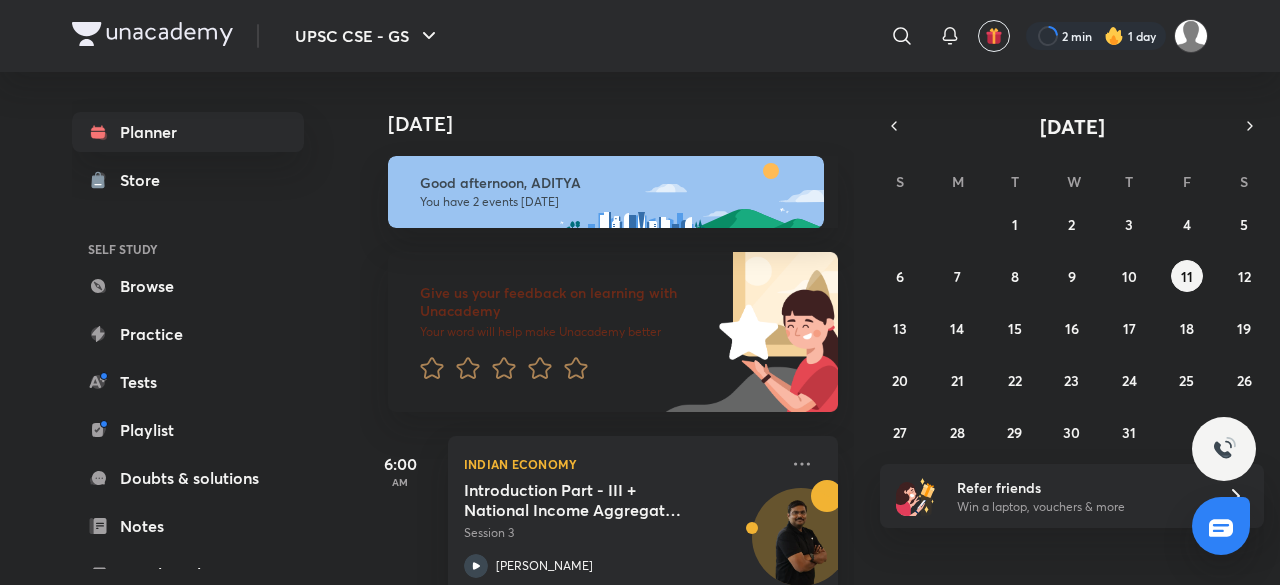 click 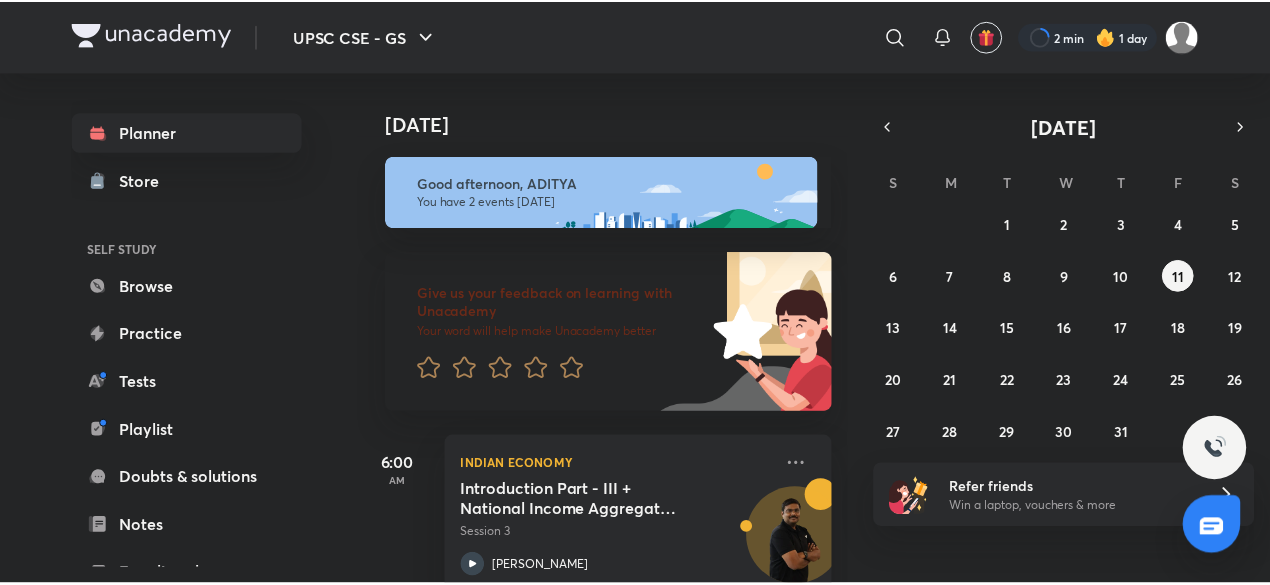 scroll, scrollTop: 0, scrollLeft: 0, axis: both 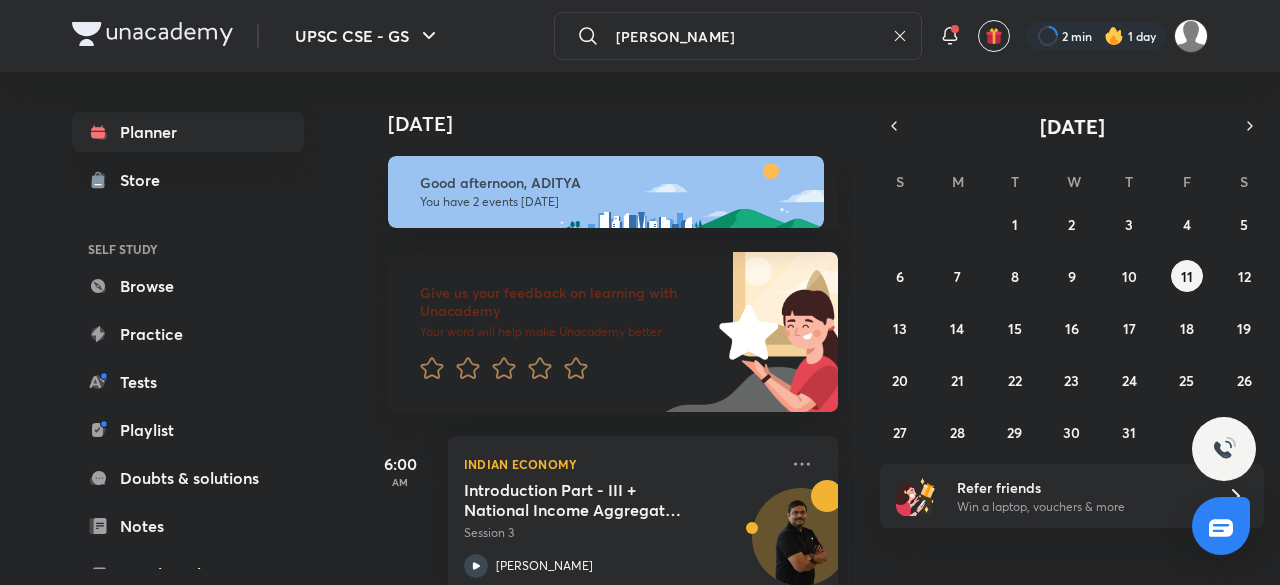 type on "mahipal singh rathore" 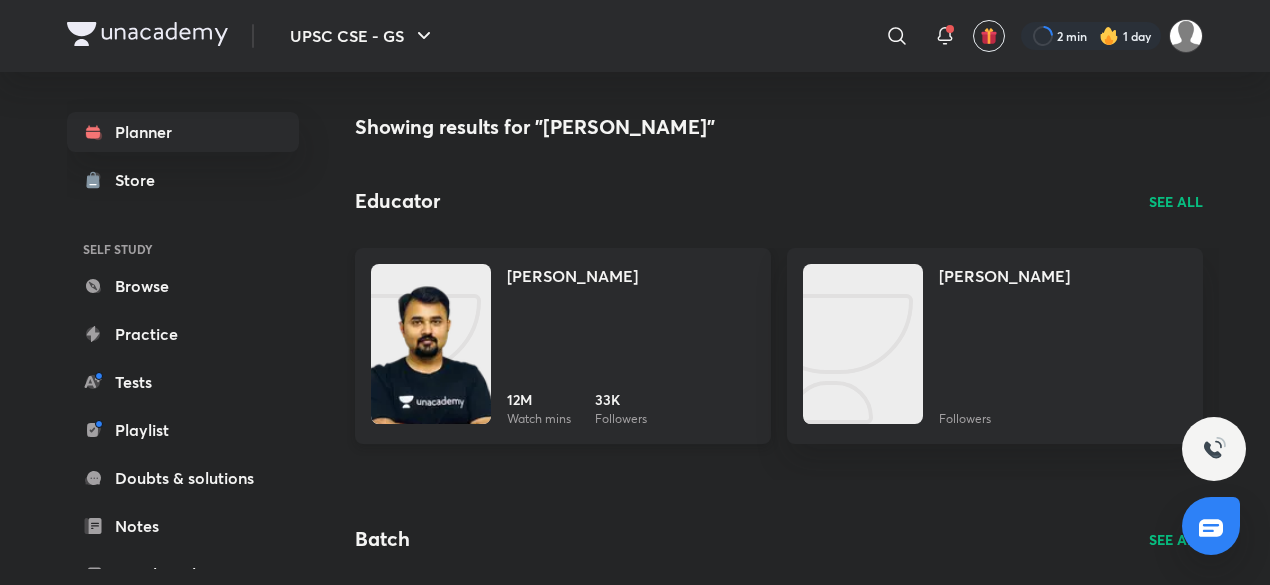 click on "Dr Mahipal Singh Rathore" at bounding box center (572, 276) 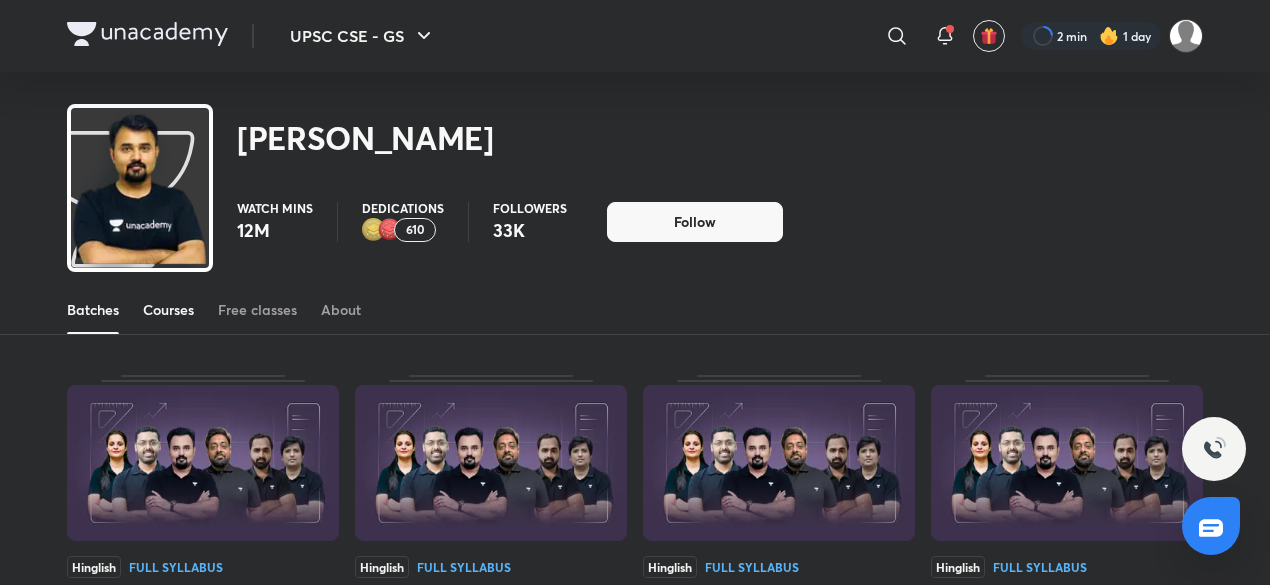 click on "Courses" at bounding box center (168, 310) 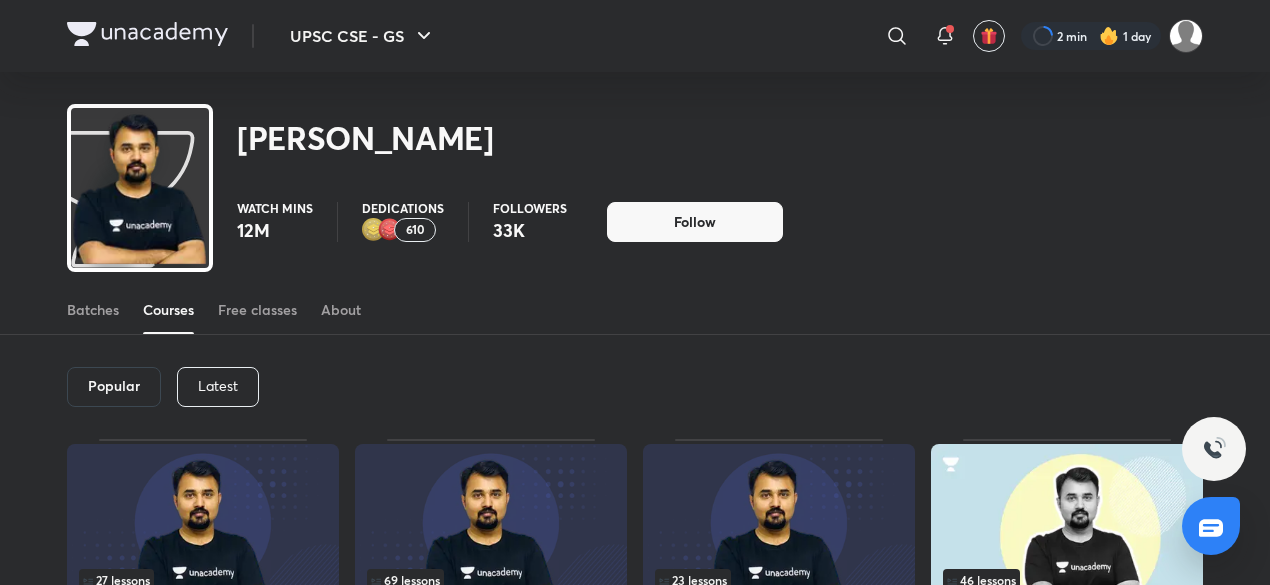click on "Latest" at bounding box center (218, 386) 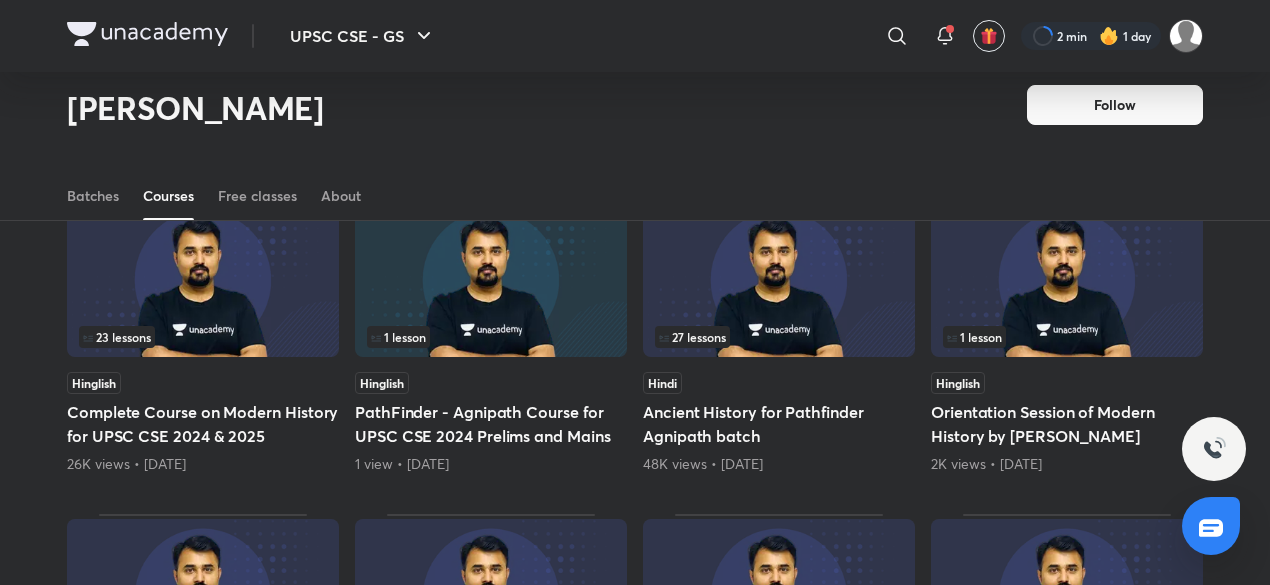 scroll, scrollTop: 186, scrollLeft: 0, axis: vertical 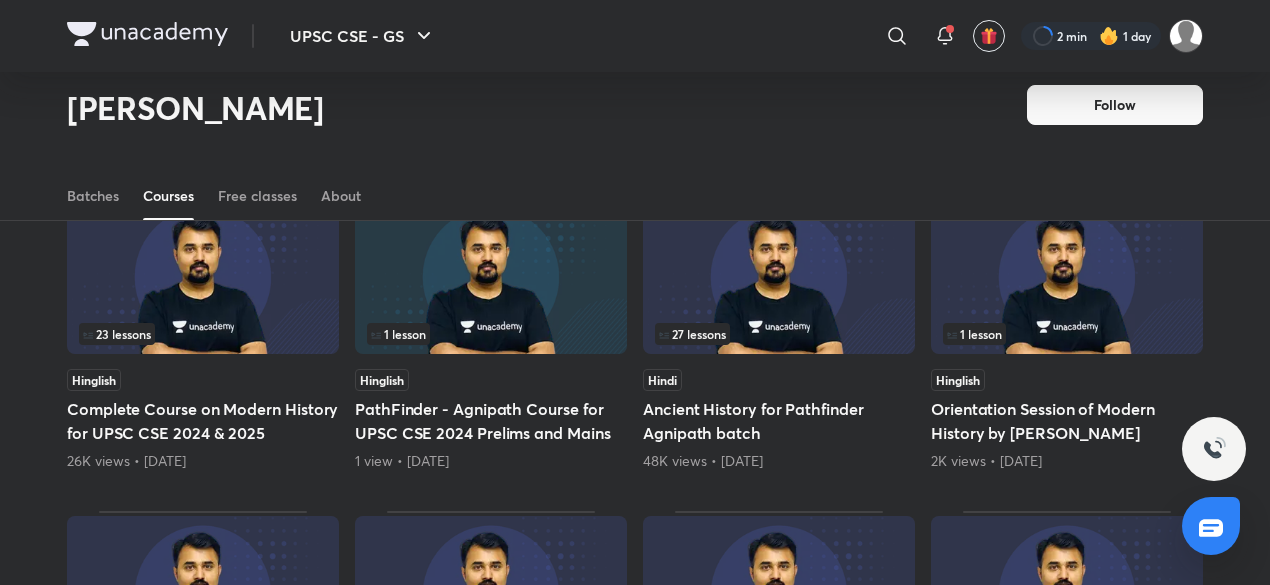 drag, startPoint x: 222, startPoint y: 411, endPoint x: 33, endPoint y: 307, distance: 215.72437 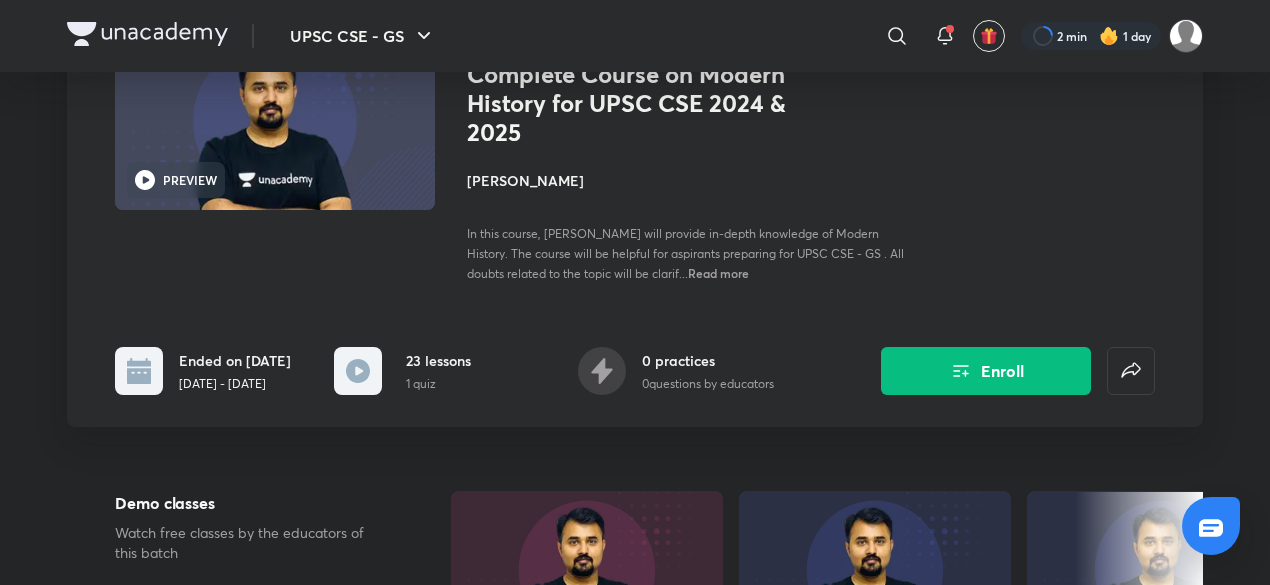 scroll, scrollTop: 0, scrollLeft: 0, axis: both 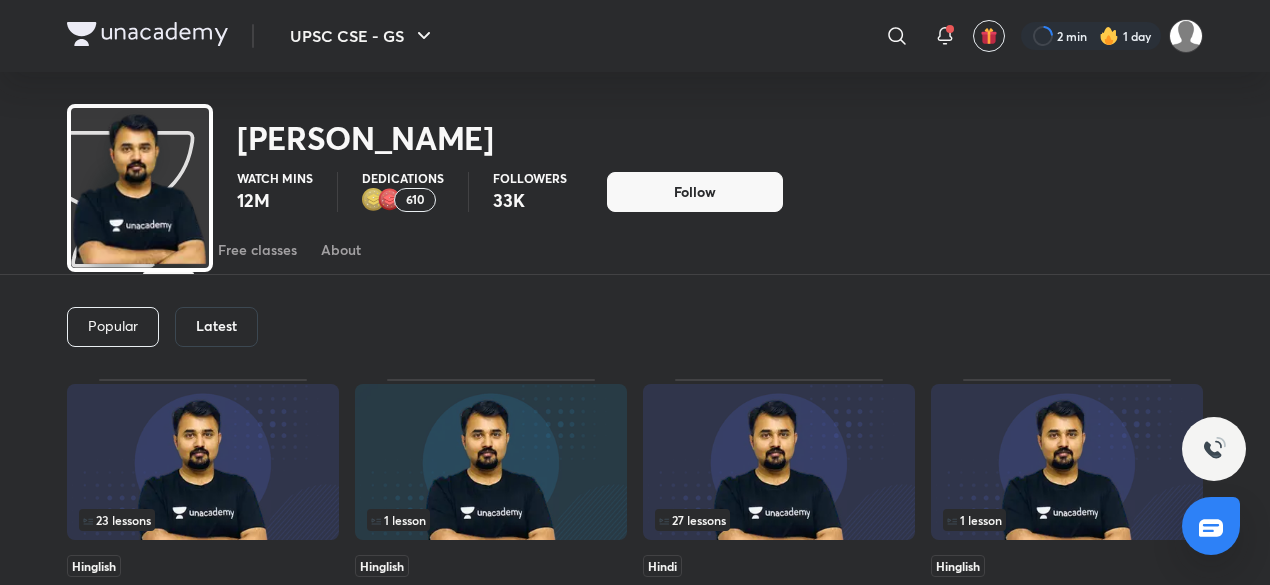 click on "Latest" at bounding box center [216, 327] 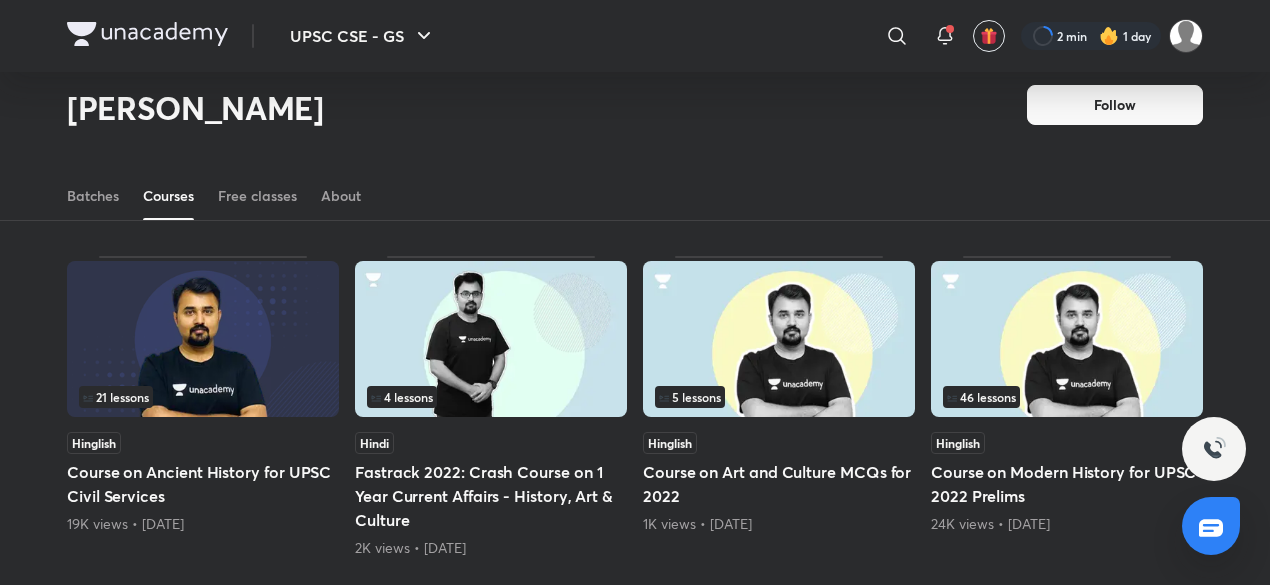 scroll, scrollTop: 788, scrollLeft: 0, axis: vertical 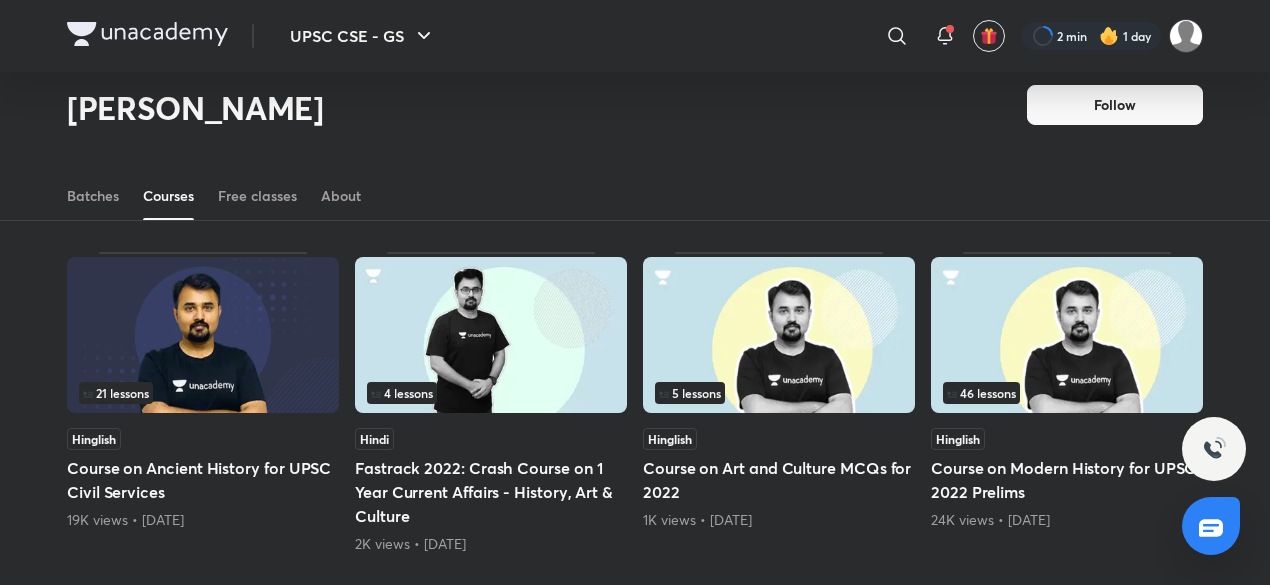 click at bounding box center (203, 335) 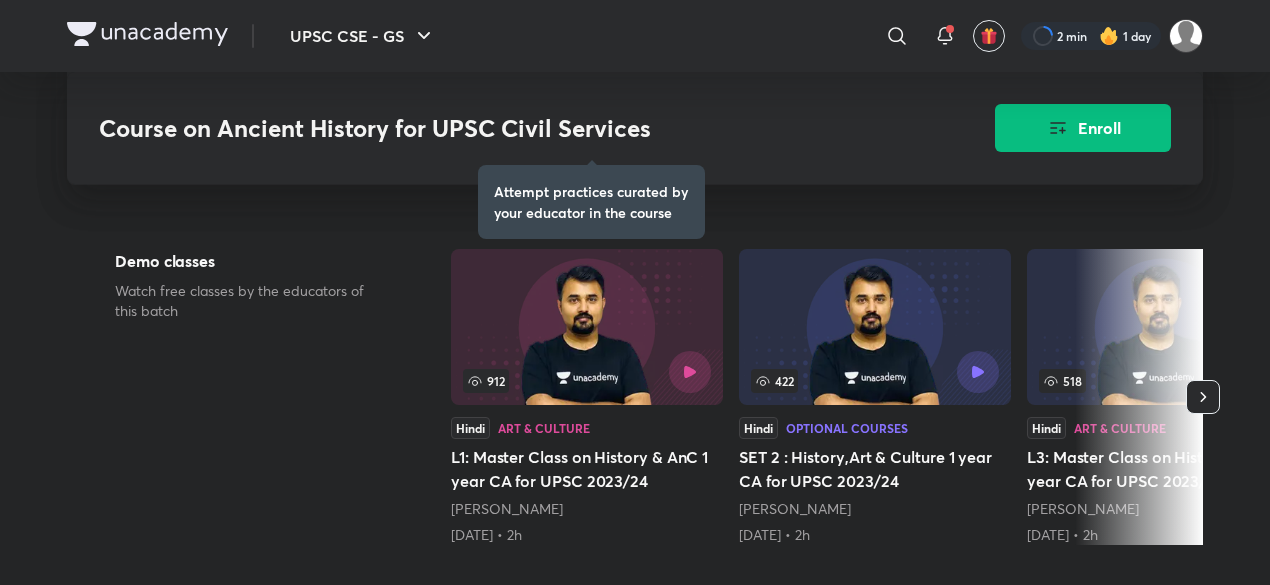 scroll, scrollTop: 900, scrollLeft: 0, axis: vertical 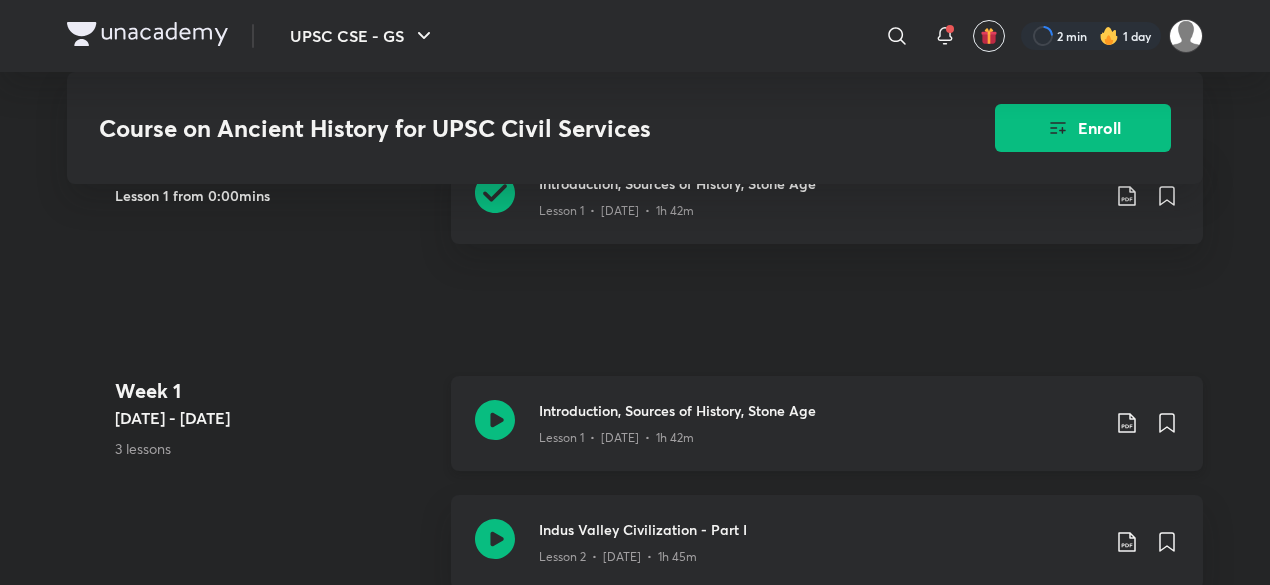 click 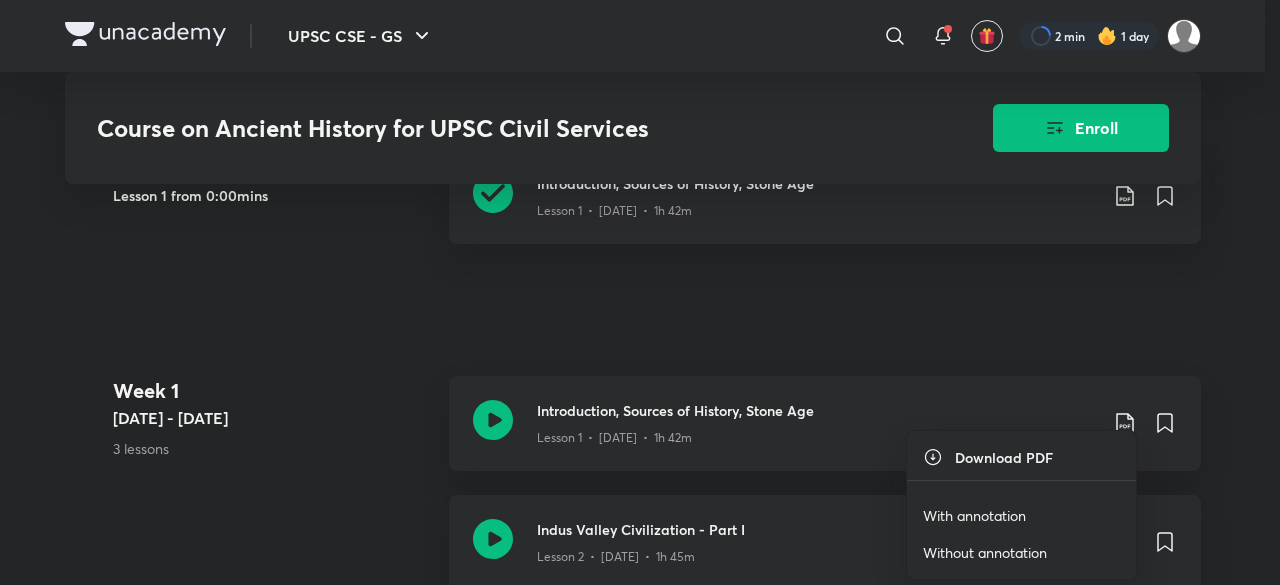 click on "With annotation" at bounding box center [974, 515] 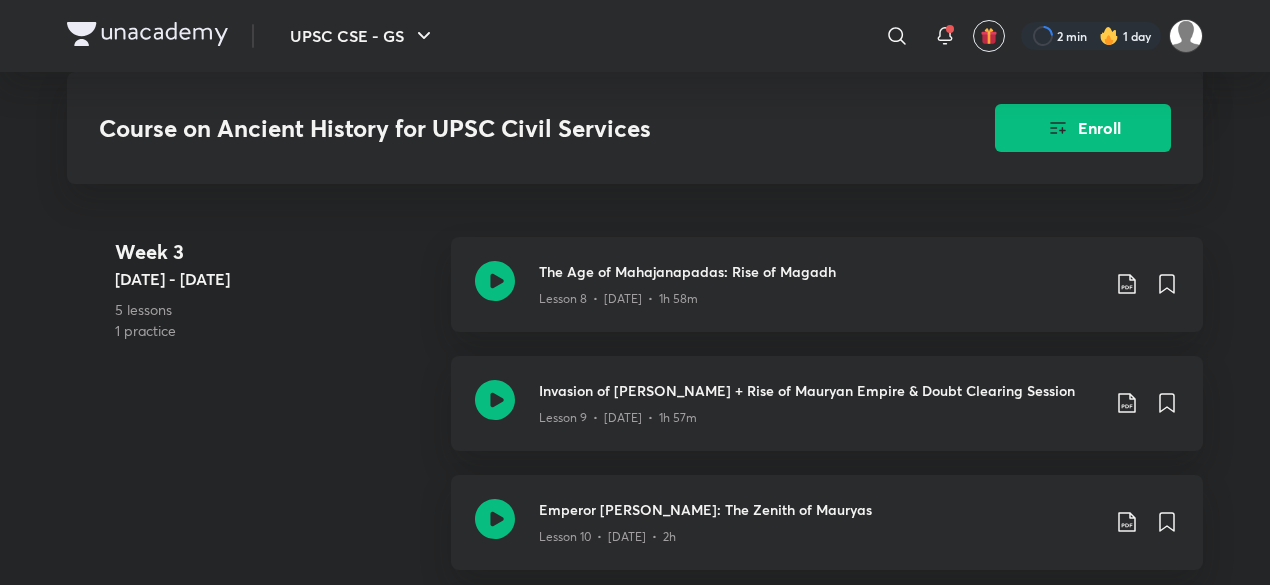 scroll, scrollTop: 1700, scrollLeft: 0, axis: vertical 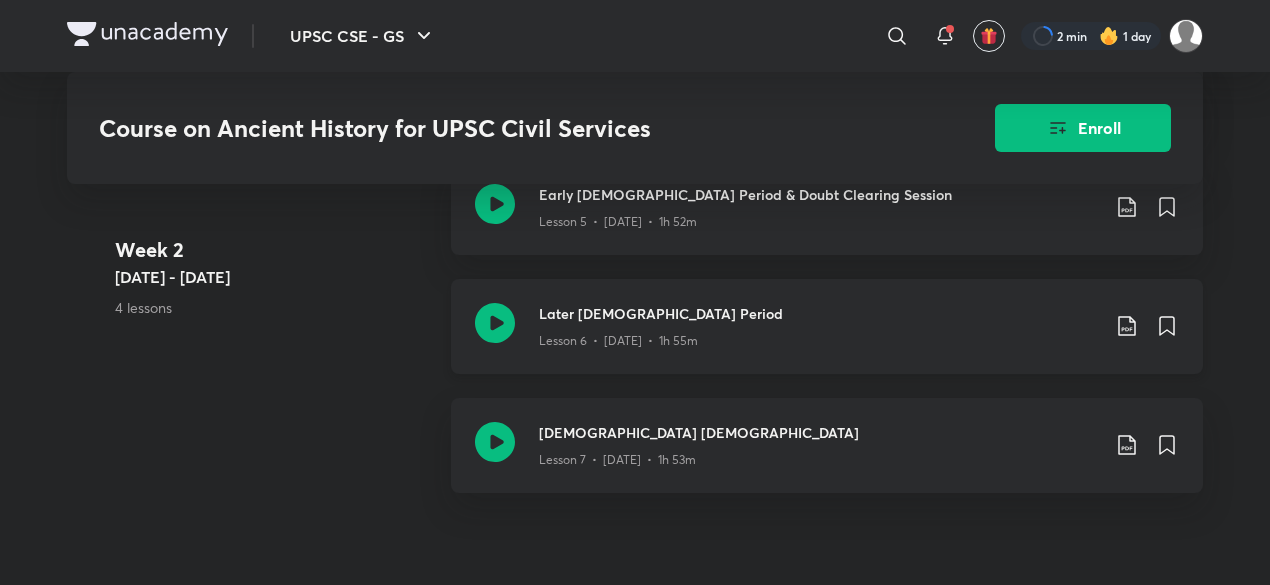 click 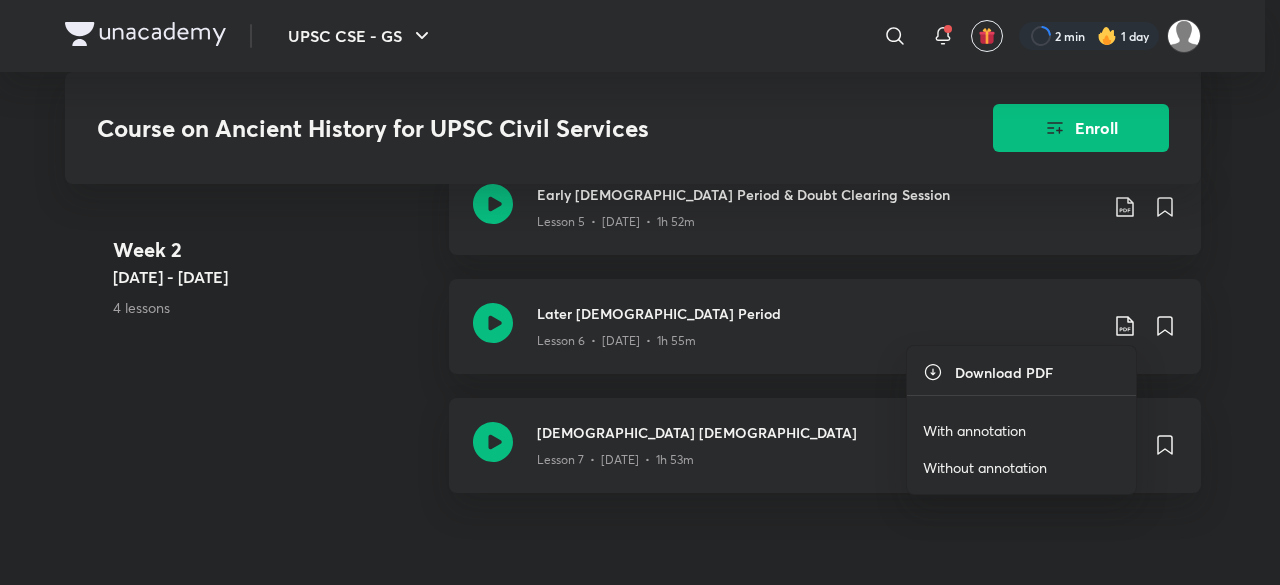 click on "Without annotation" at bounding box center [985, 467] 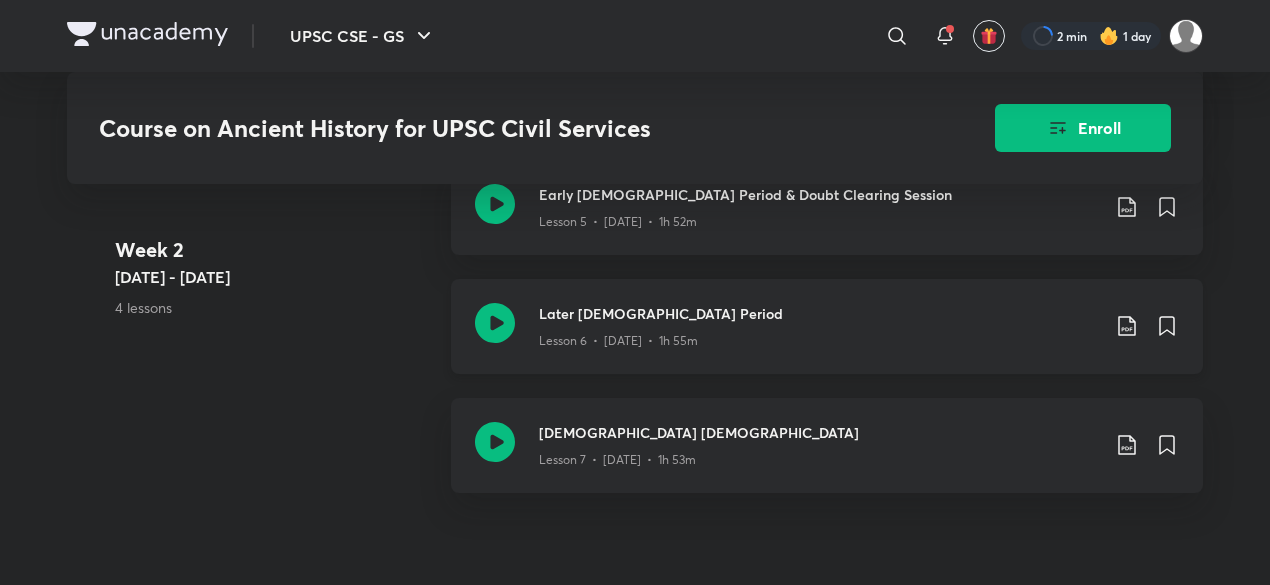 click 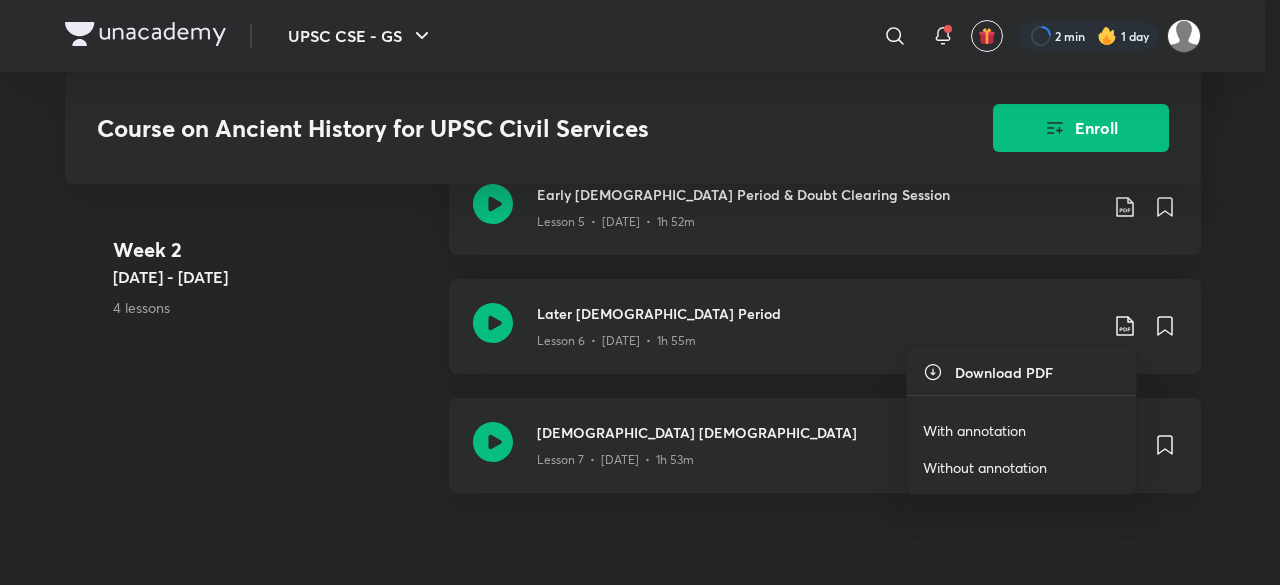 click on "With annotation" at bounding box center (1021, 430) 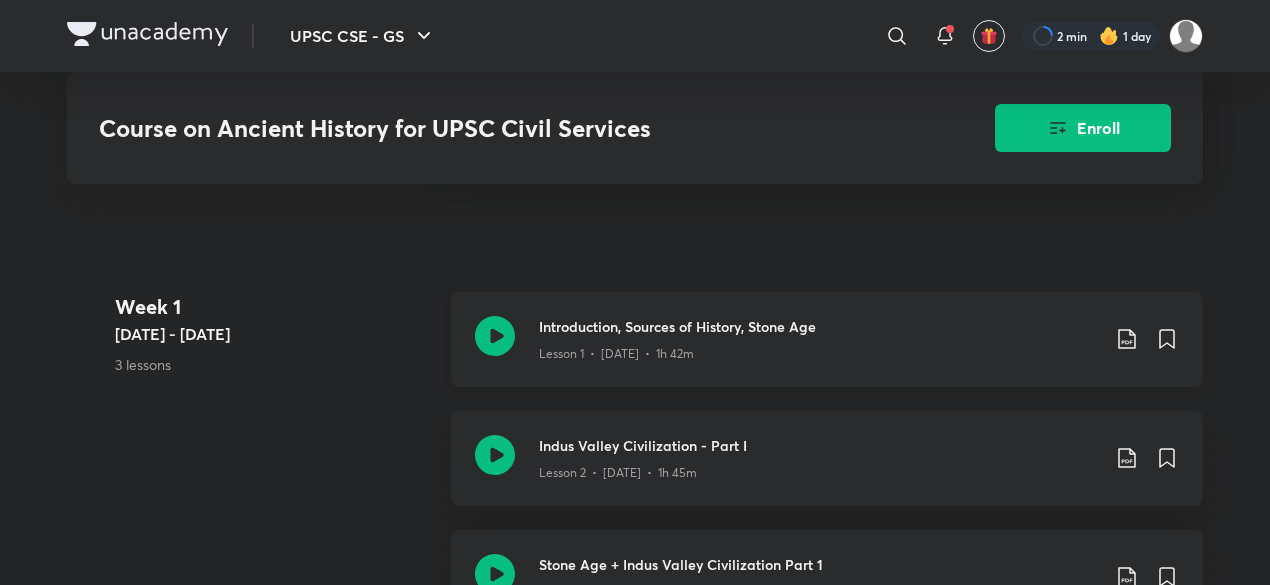 scroll, scrollTop: 700, scrollLeft: 0, axis: vertical 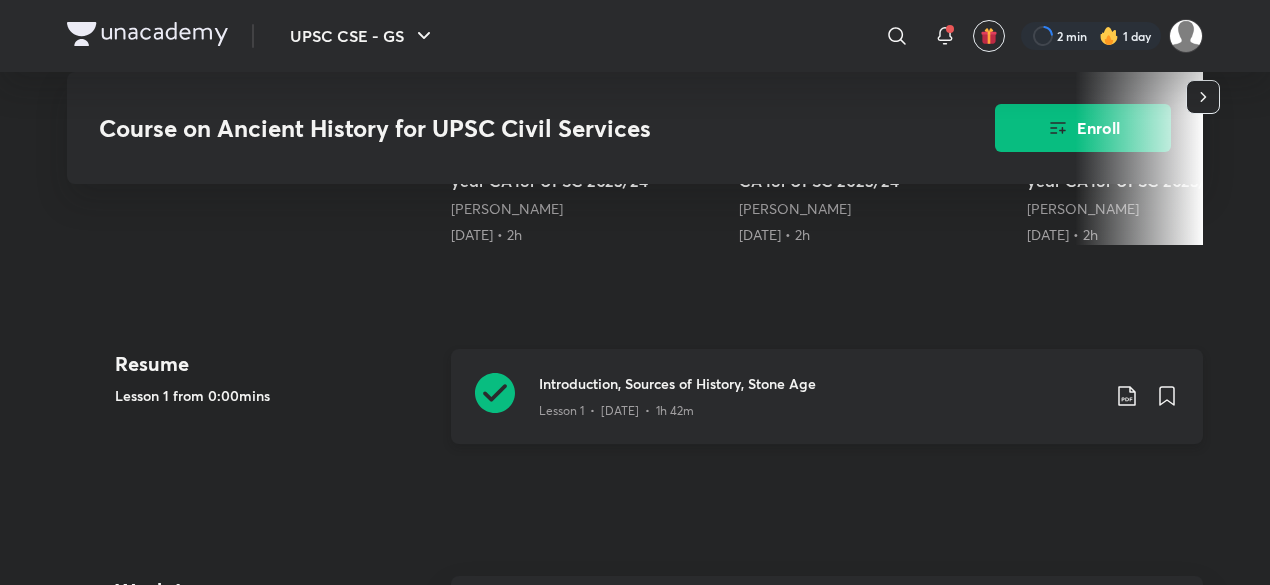 click 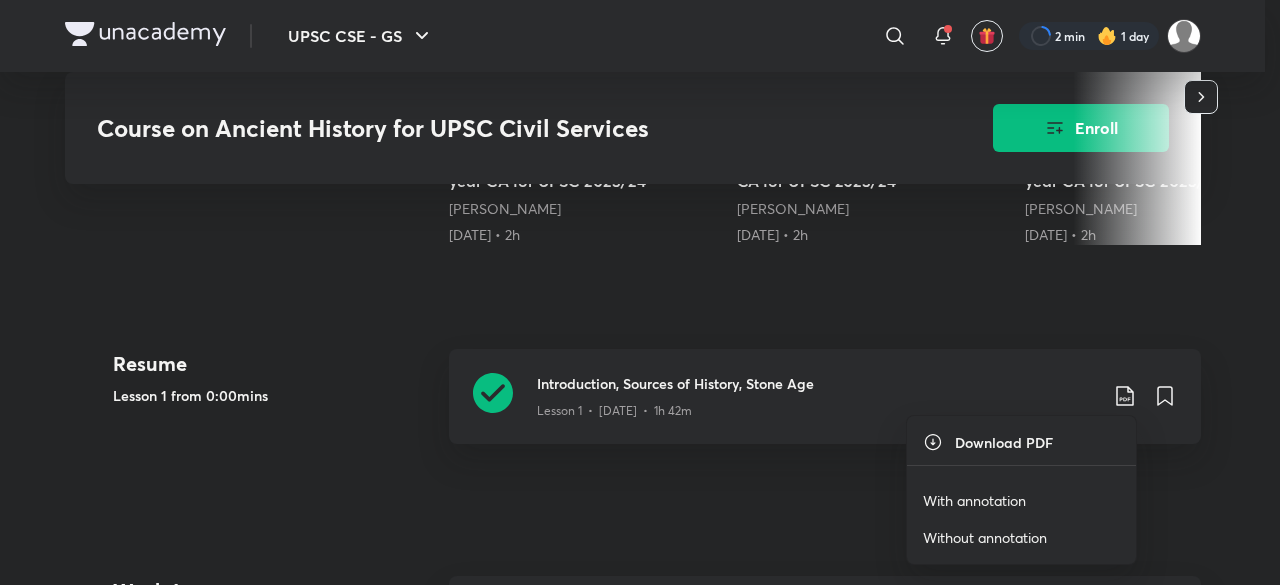 click on "Without annotation" at bounding box center (985, 537) 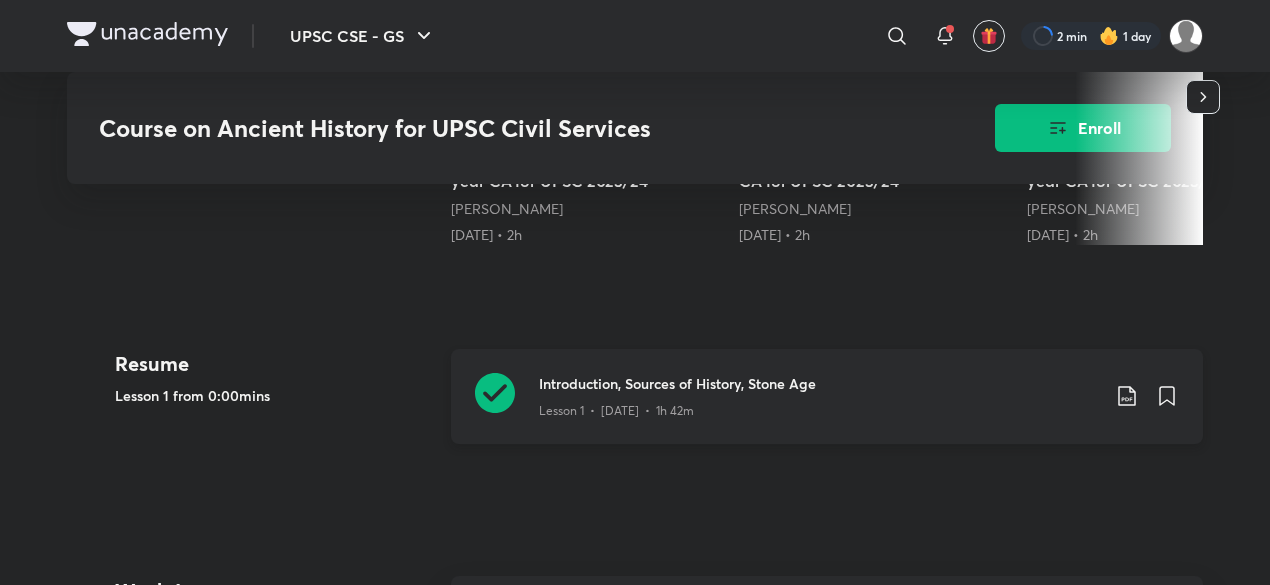 click on "Introduction, Sources of History, Stone Age Lesson 1  •  Jul 6  •  1h 42m" at bounding box center [827, 396] 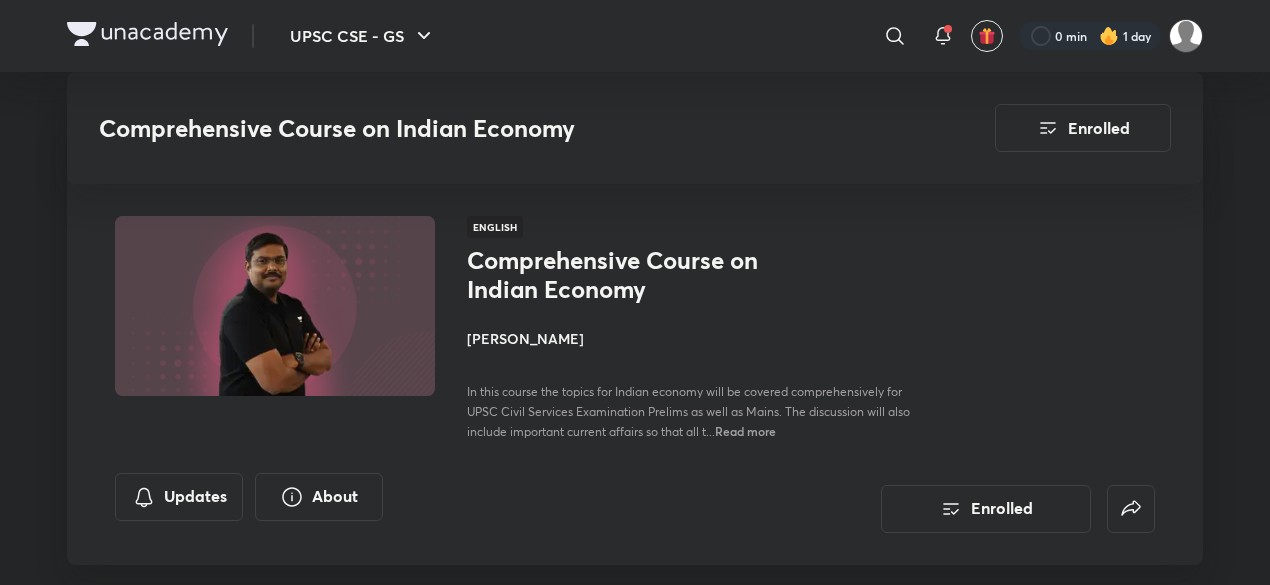 scroll, scrollTop: 800, scrollLeft: 0, axis: vertical 